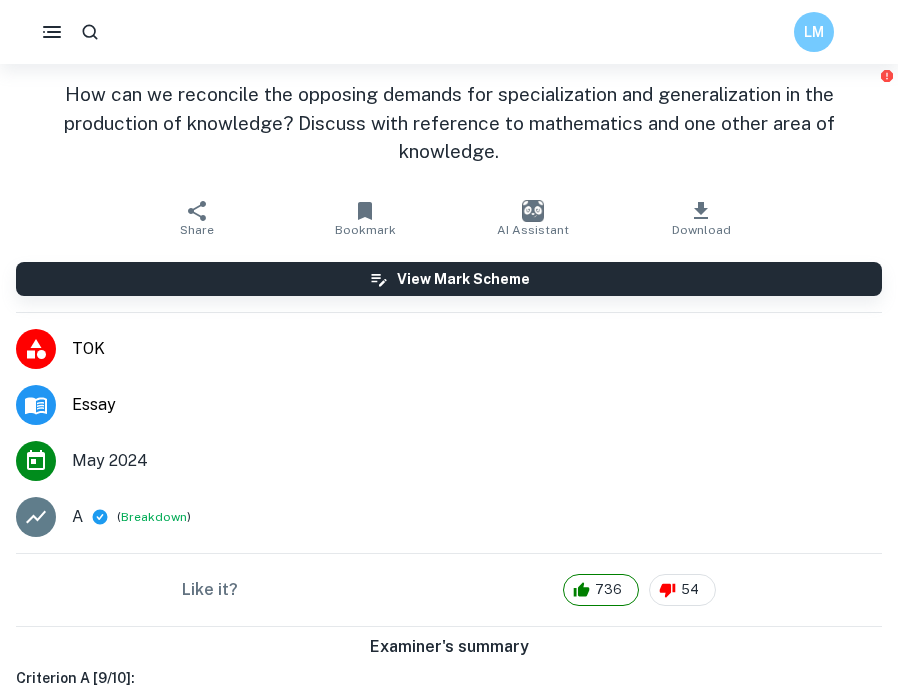 scroll, scrollTop: 0, scrollLeft: 0, axis: both 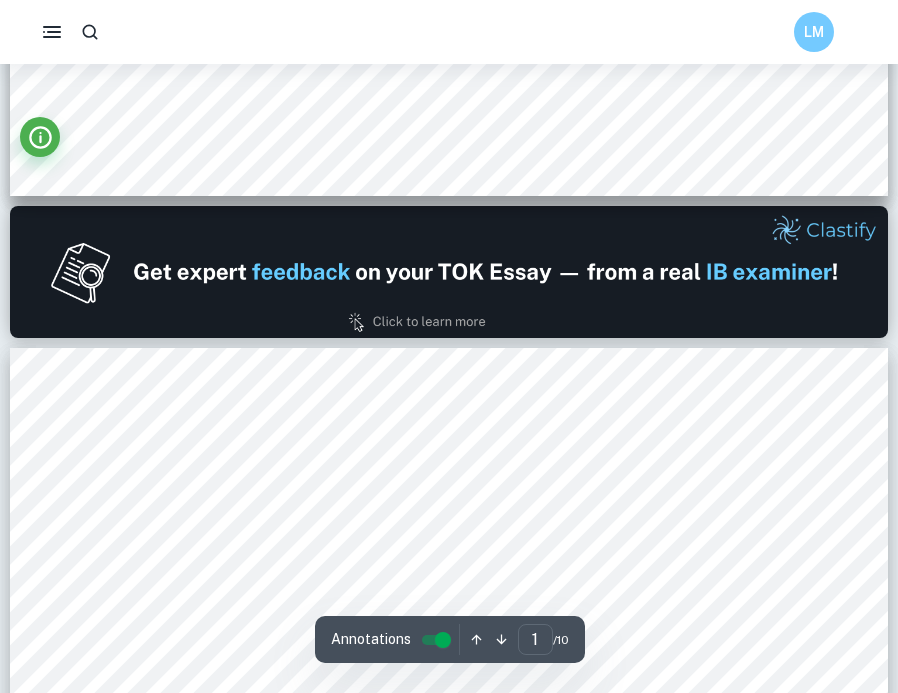 type on "2" 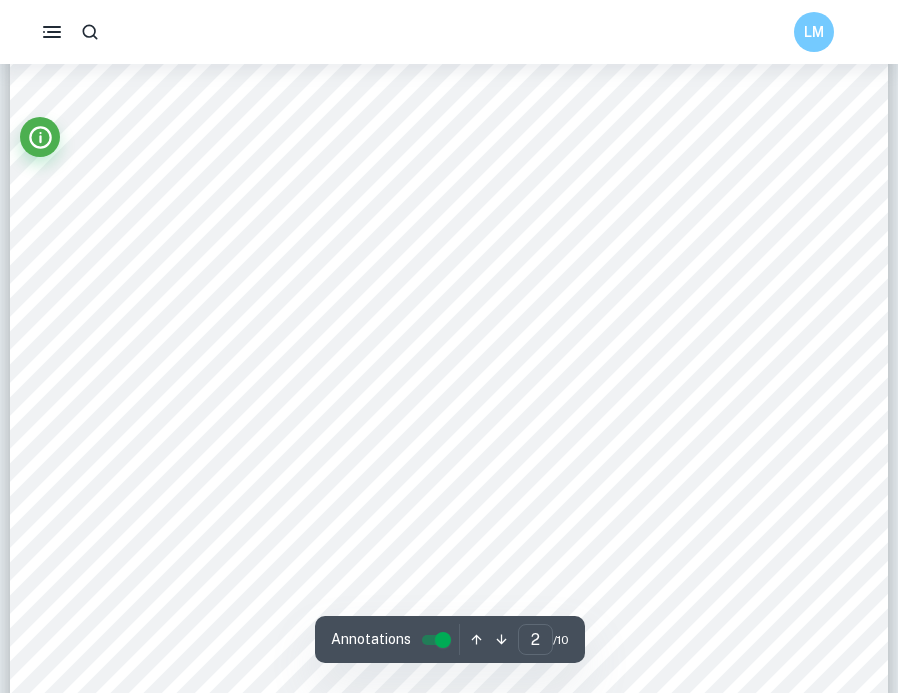 scroll, scrollTop: 1620, scrollLeft: 0, axis: vertical 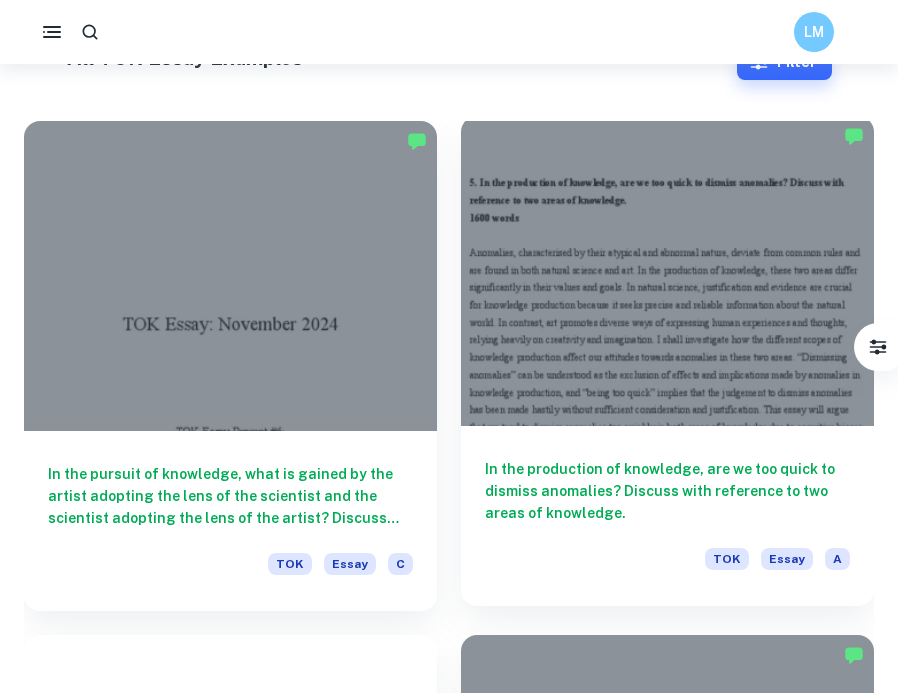 click on "In the production of knowledge, are we too quick to dismiss anomalies? Discuss with reference to two areas of knowledge." at bounding box center (667, 491) 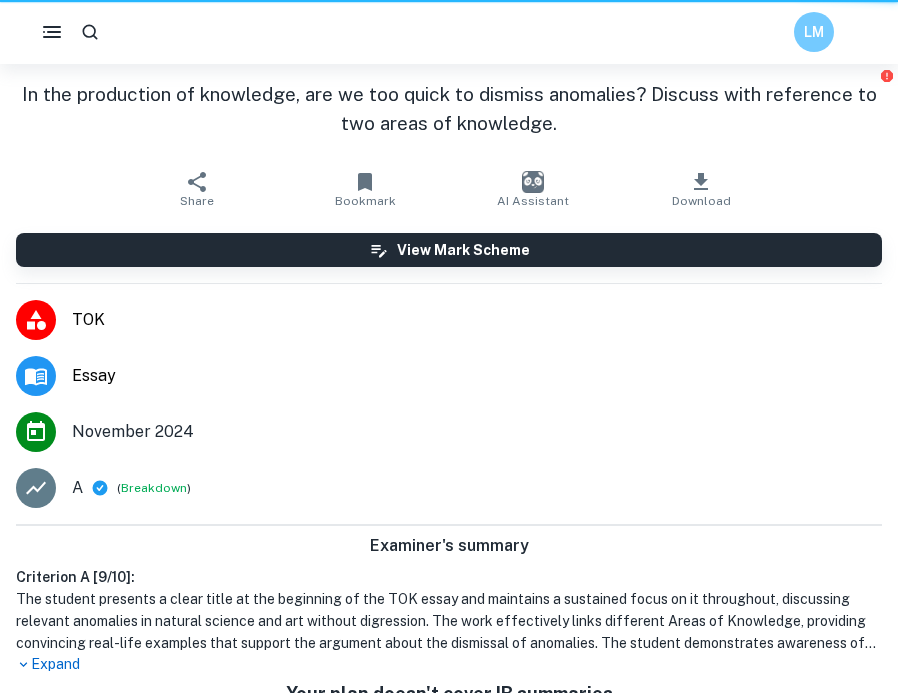 scroll, scrollTop: 0, scrollLeft: 0, axis: both 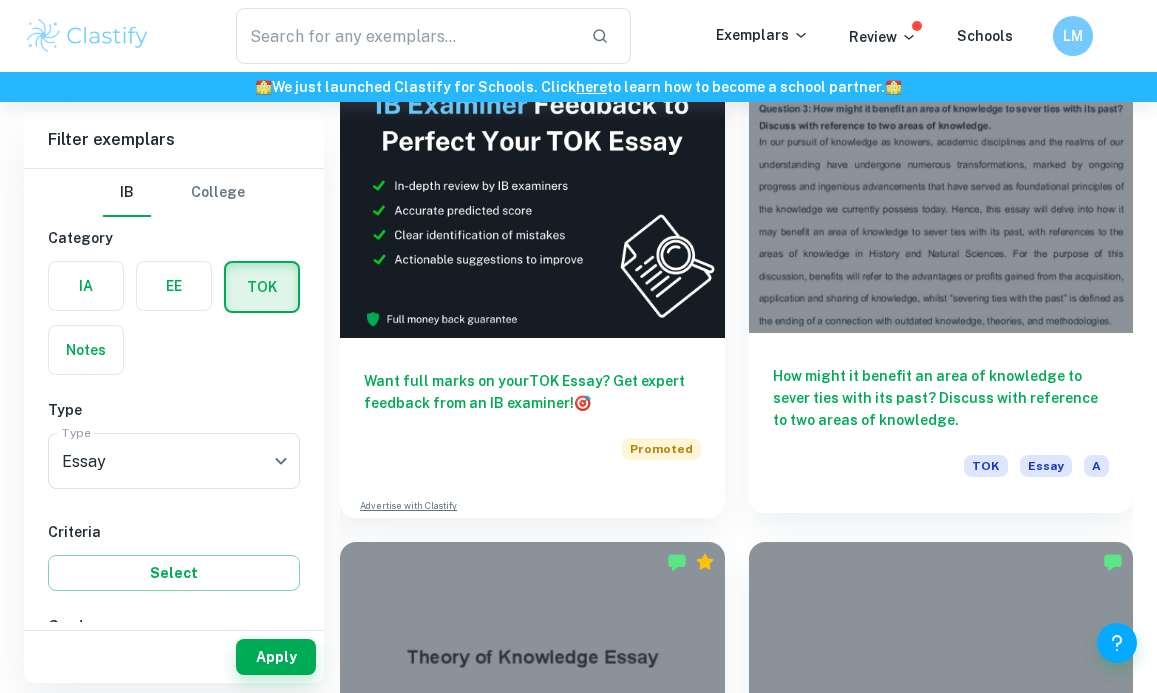 click on "How might it benefit an area of knowledge to sever ties with its past? Discuss with reference to two areas of knowledge. TOK Essay A" at bounding box center [941, 423] 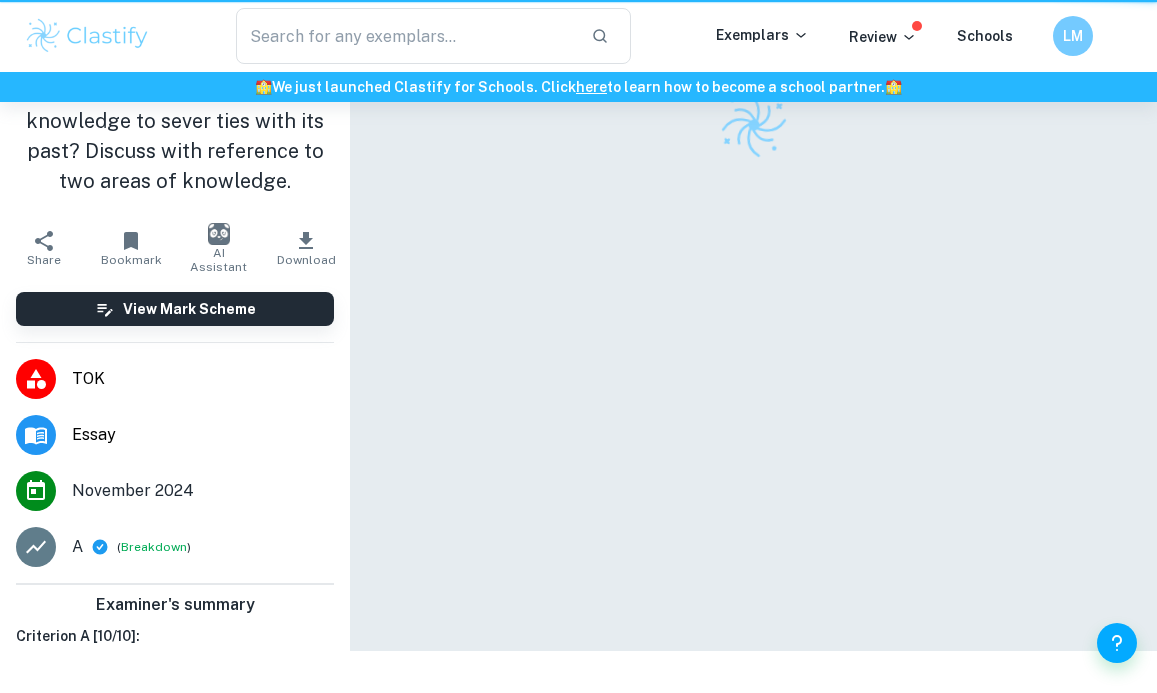 scroll, scrollTop: 0, scrollLeft: 0, axis: both 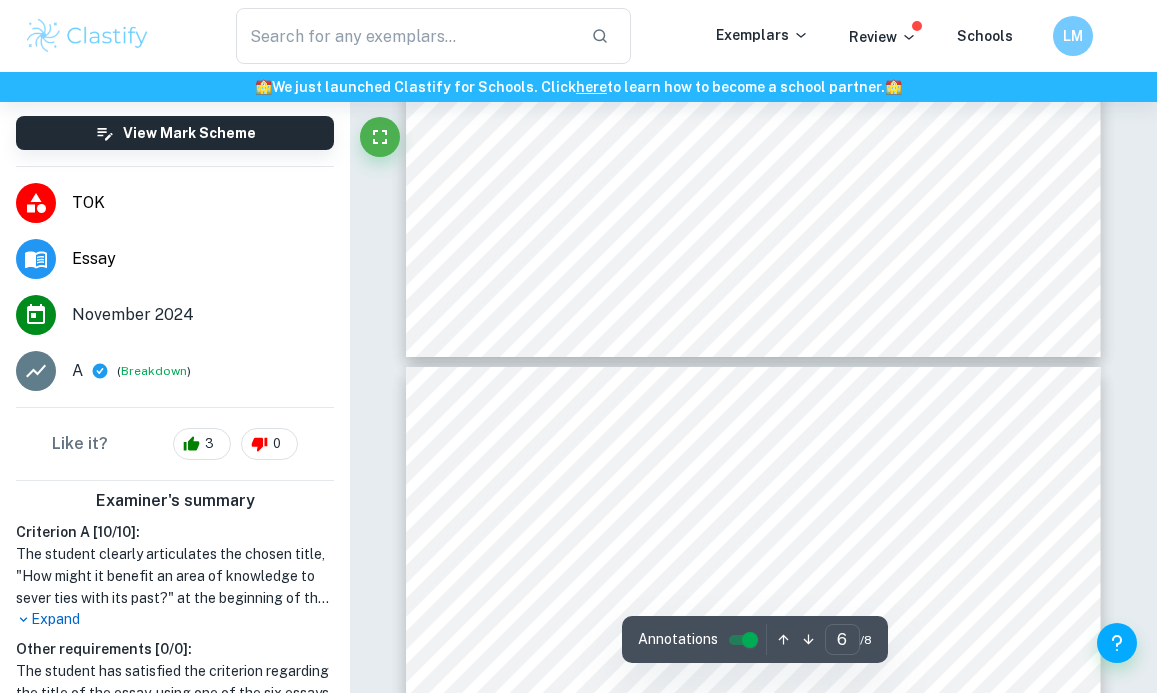 type on "7" 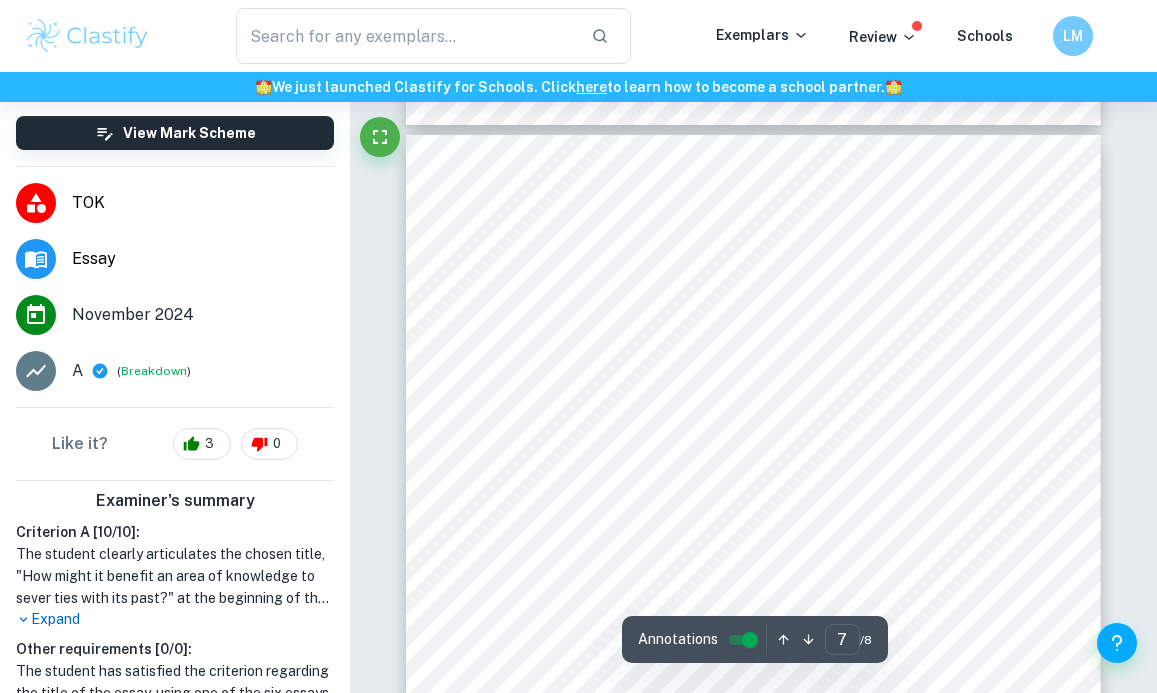 scroll, scrollTop: 6065, scrollLeft: 0, axis: vertical 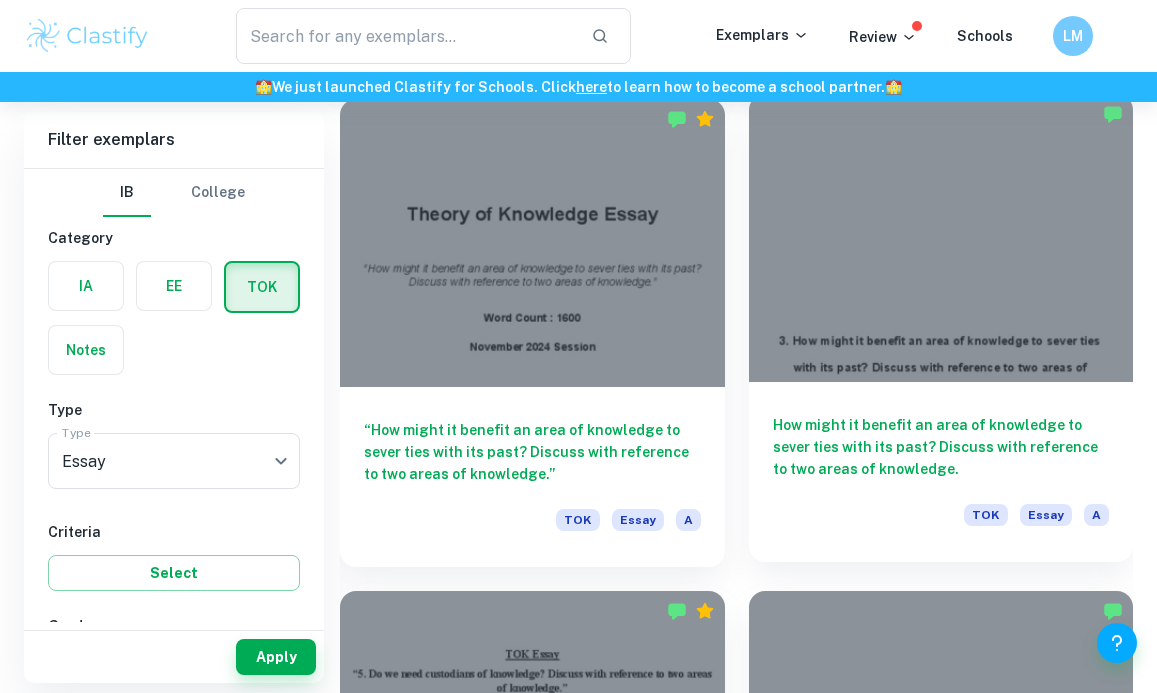 click on "How might it benefit an area of knowledge to sever ties with its past? Discuss with reference to two areas of knowledge." at bounding box center (941, 447) 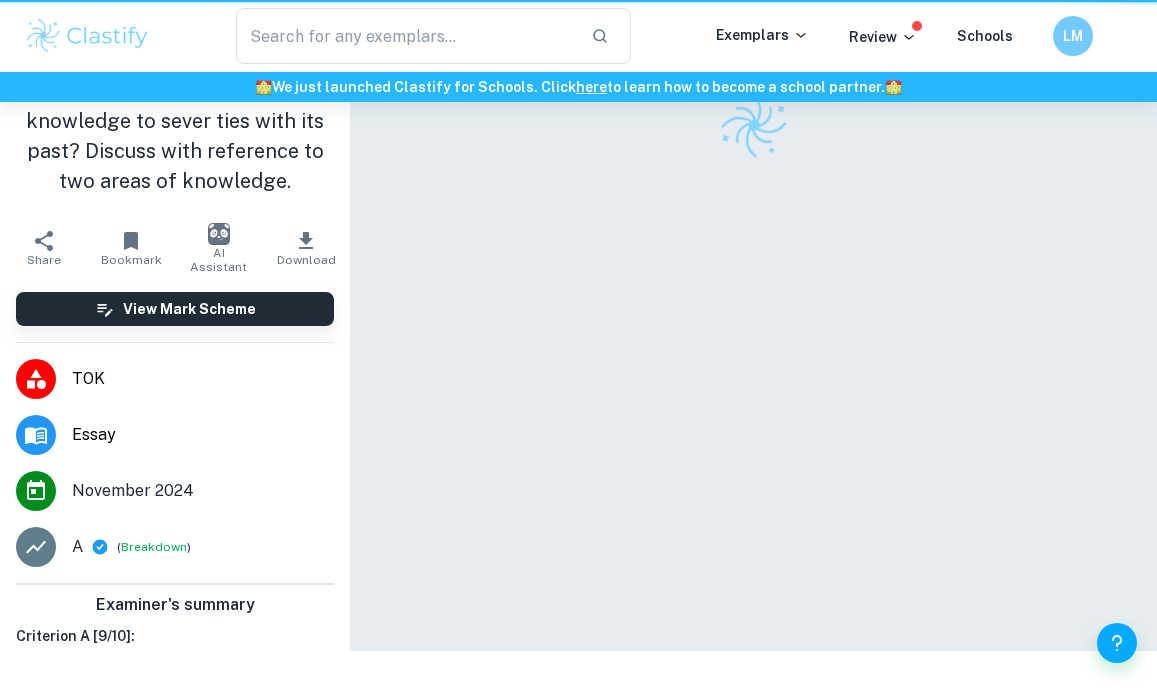 scroll, scrollTop: 0, scrollLeft: 0, axis: both 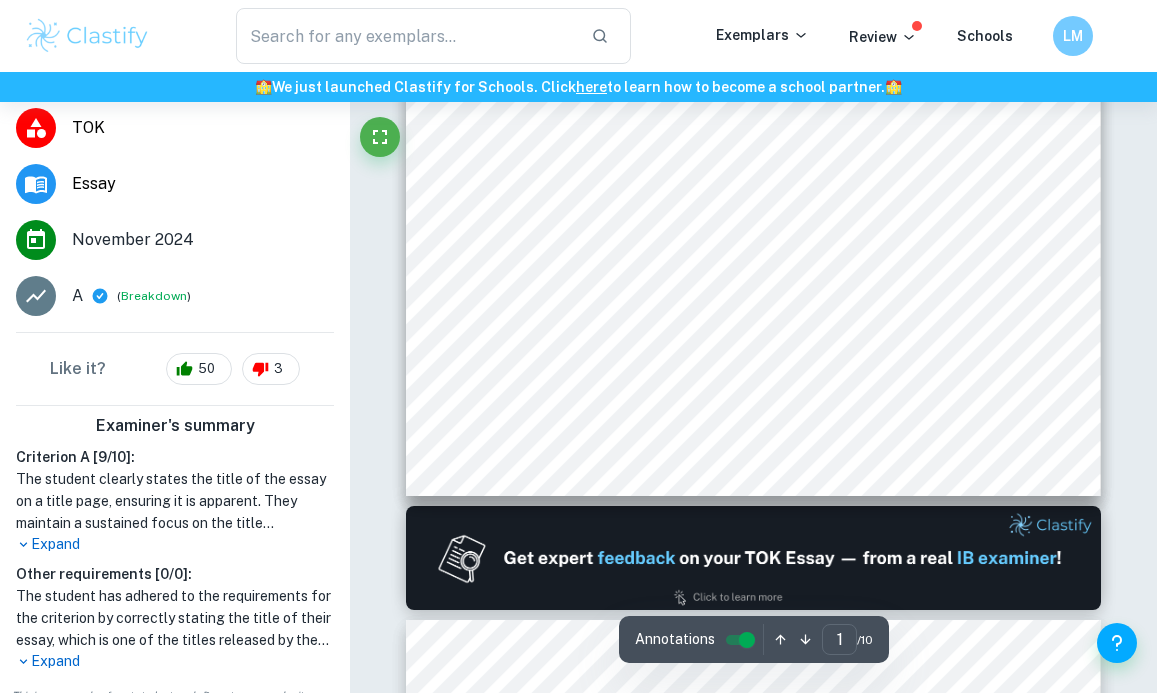 type on "2" 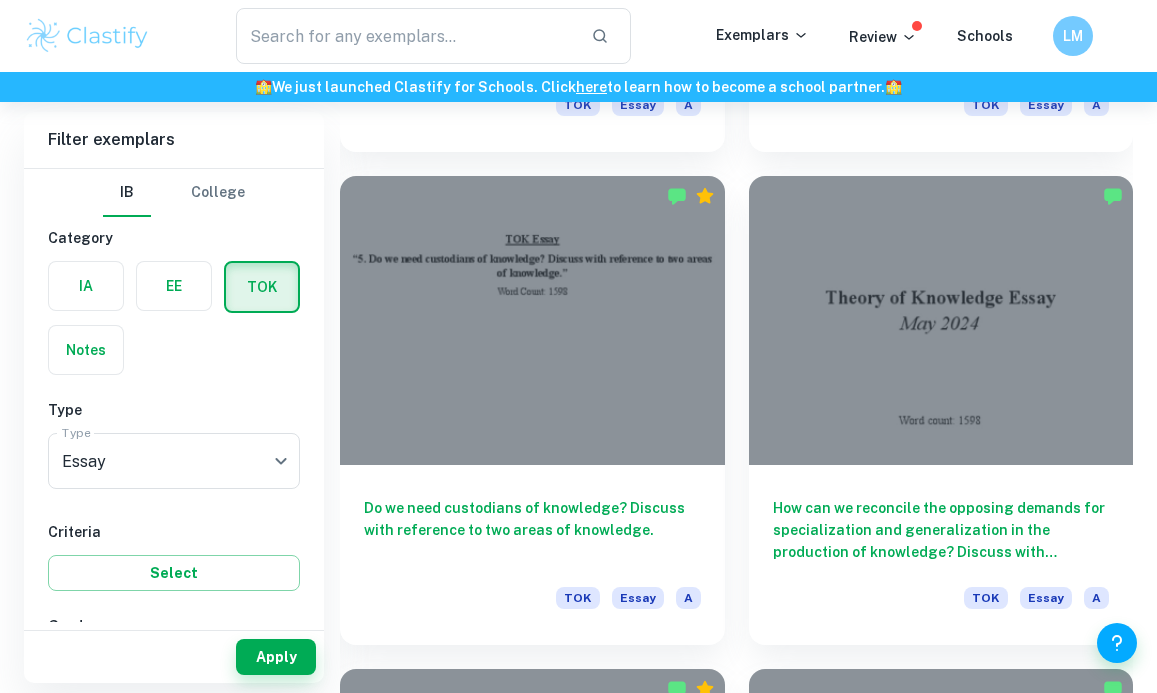scroll, scrollTop: 1986, scrollLeft: 0, axis: vertical 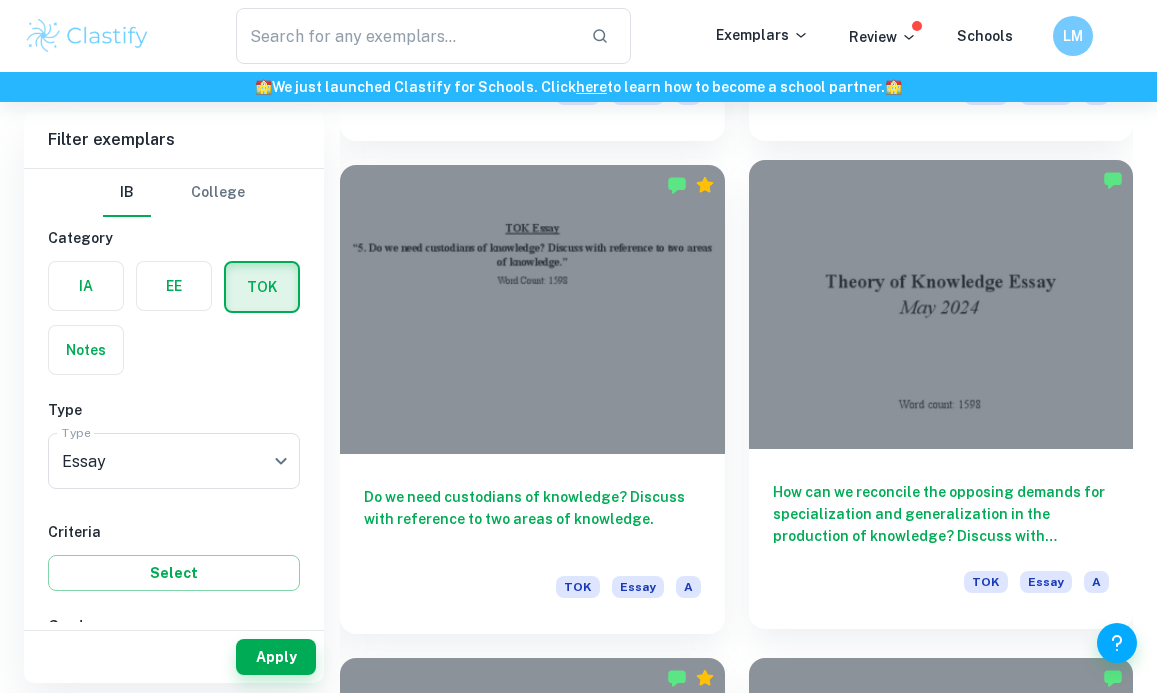 click on "How can we reconcile the opposing demands for specialization and generalization in the production of knowledge? Discuss with reference to mathematics and one other area of knowledge. TOK Essay A" at bounding box center [941, 539] 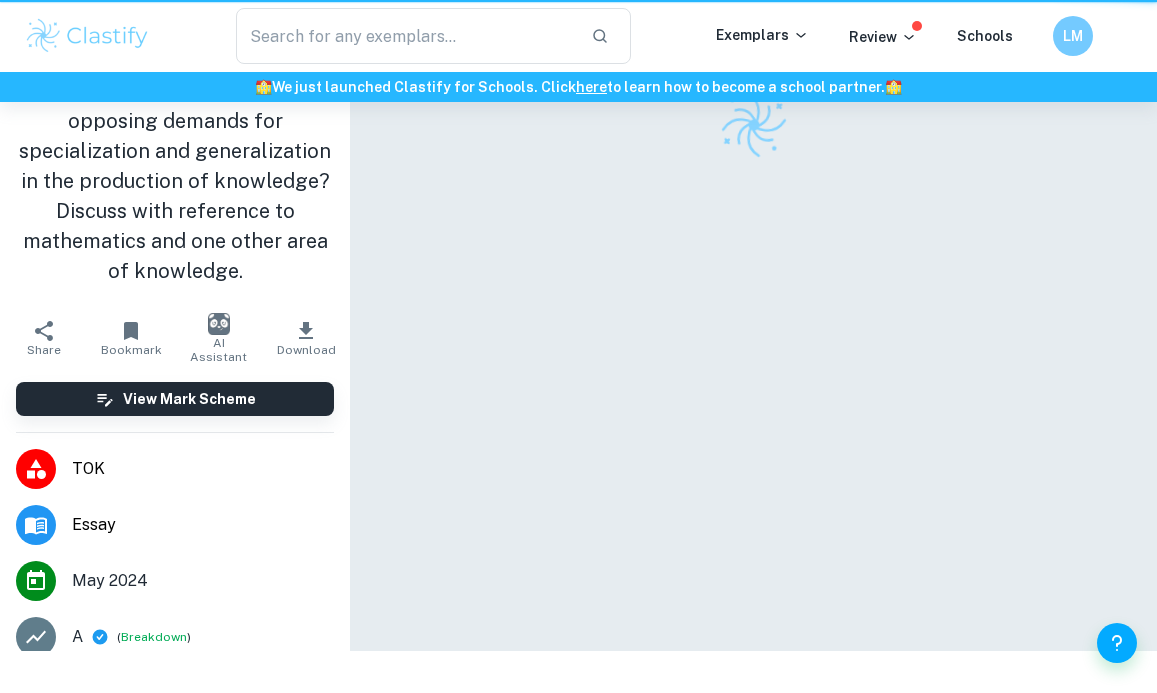 scroll, scrollTop: 0, scrollLeft: 0, axis: both 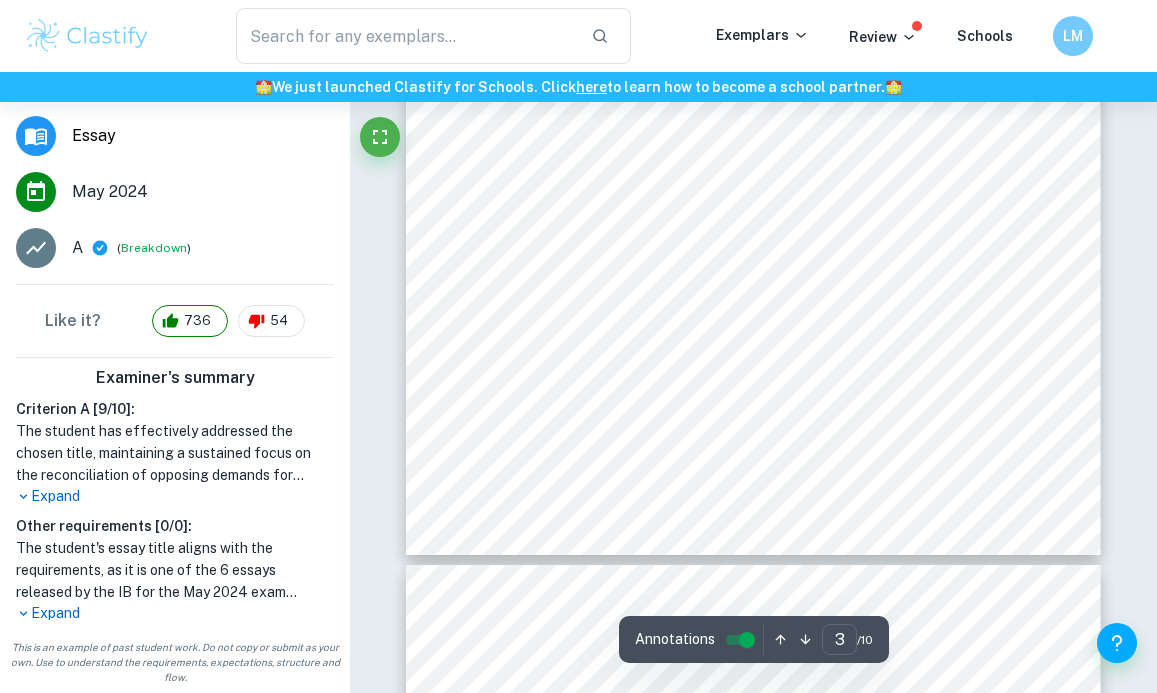 type on "4" 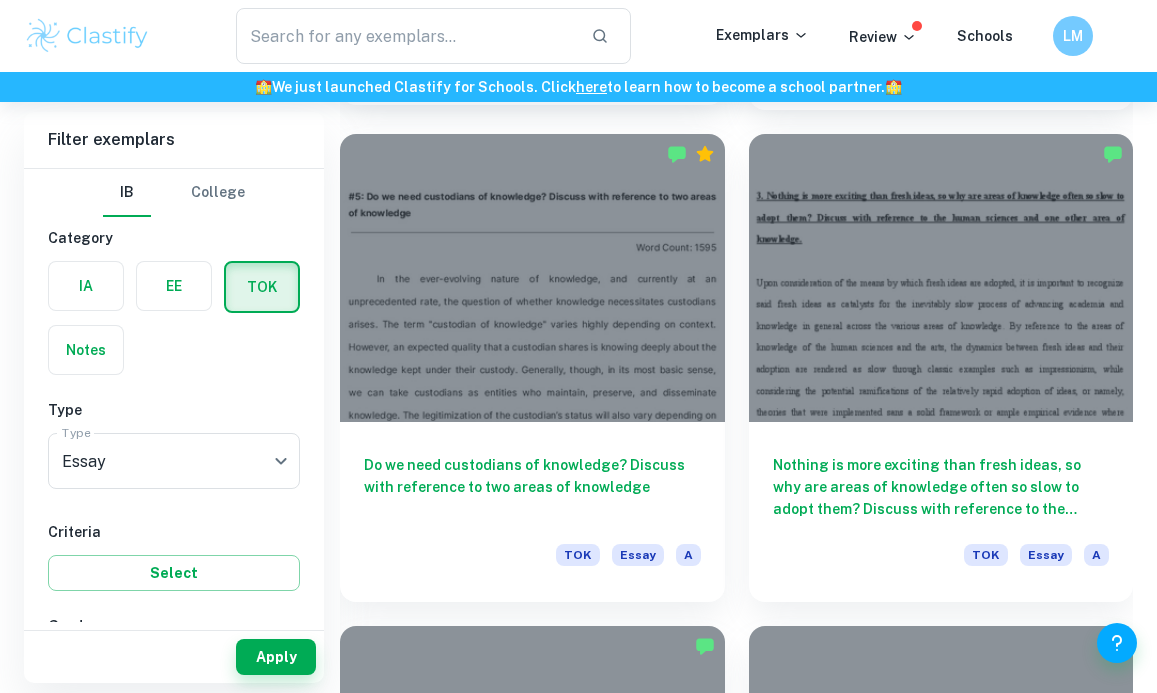 scroll, scrollTop: 2603, scrollLeft: 0, axis: vertical 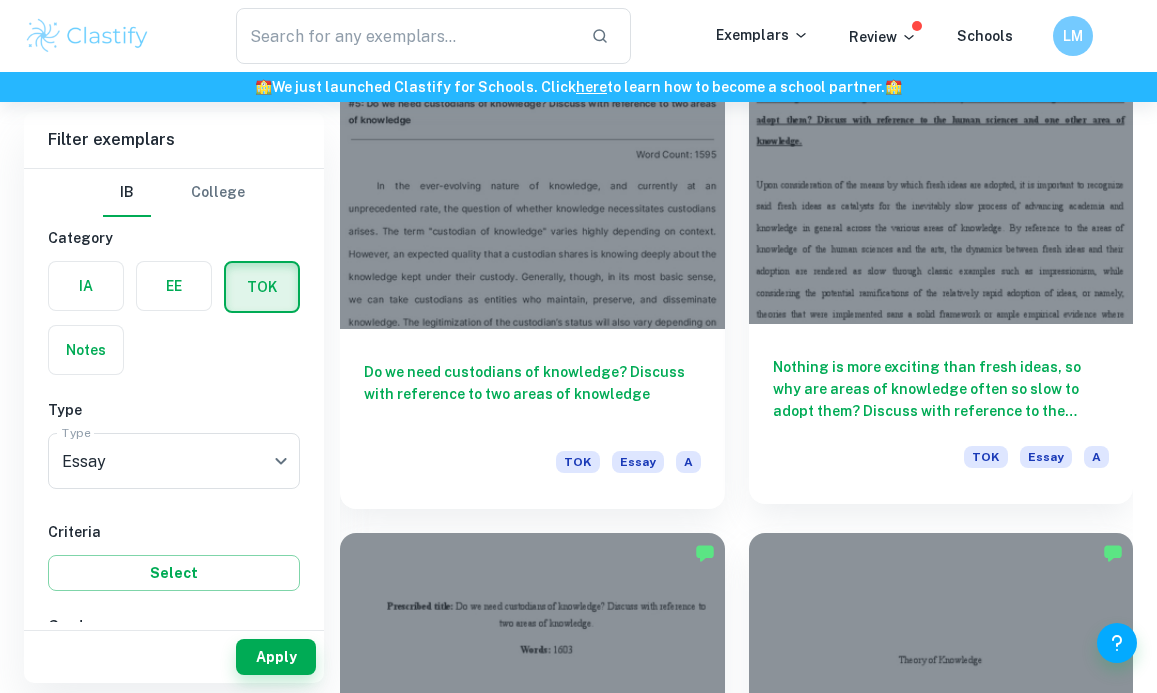 click on "Nothing is more exciting than fresh ideas, so why are areas of knowledge often so slow to adopt them? Discuss with reference to the human sciences and one other area of knowledge." at bounding box center (941, 389) 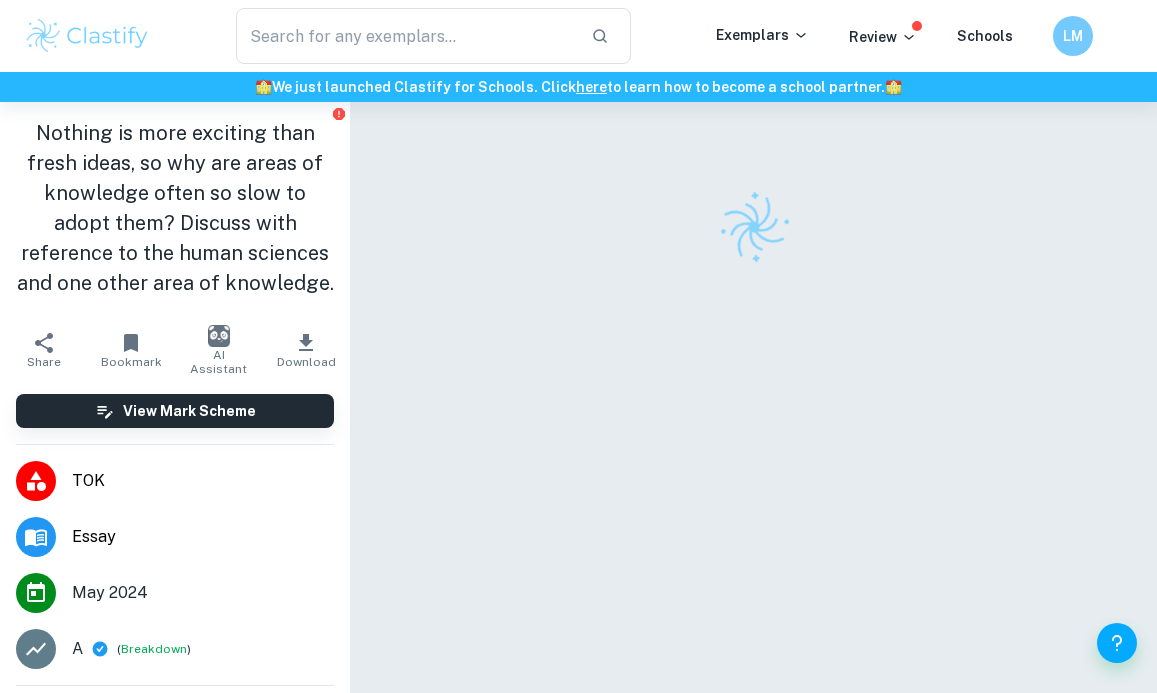 scroll, scrollTop: 102, scrollLeft: 0, axis: vertical 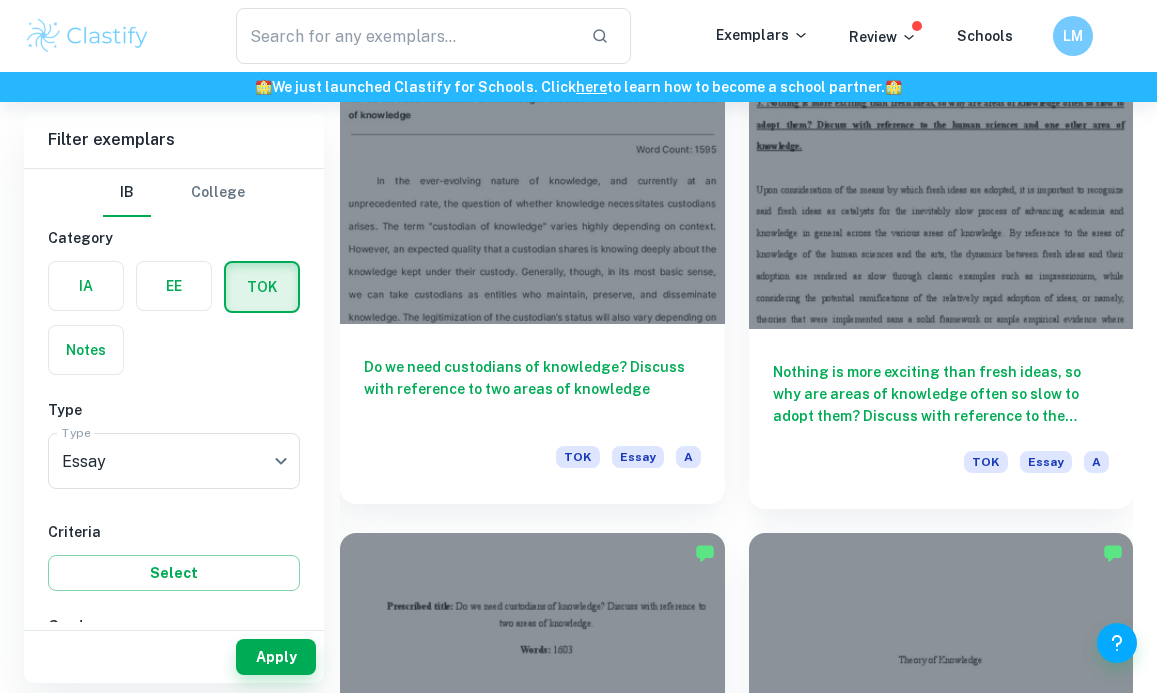 click on "Do we need custodians of knowledge? Discuss with reference to two areas of knowledge" at bounding box center (532, 389) 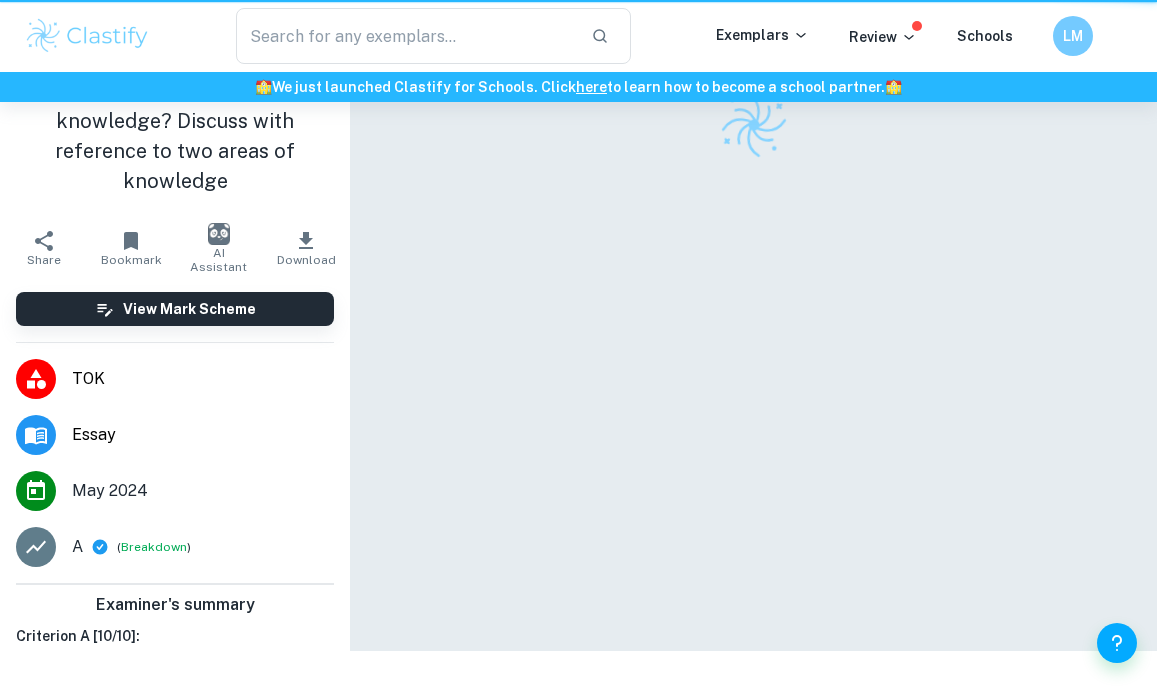 scroll, scrollTop: 0, scrollLeft: 0, axis: both 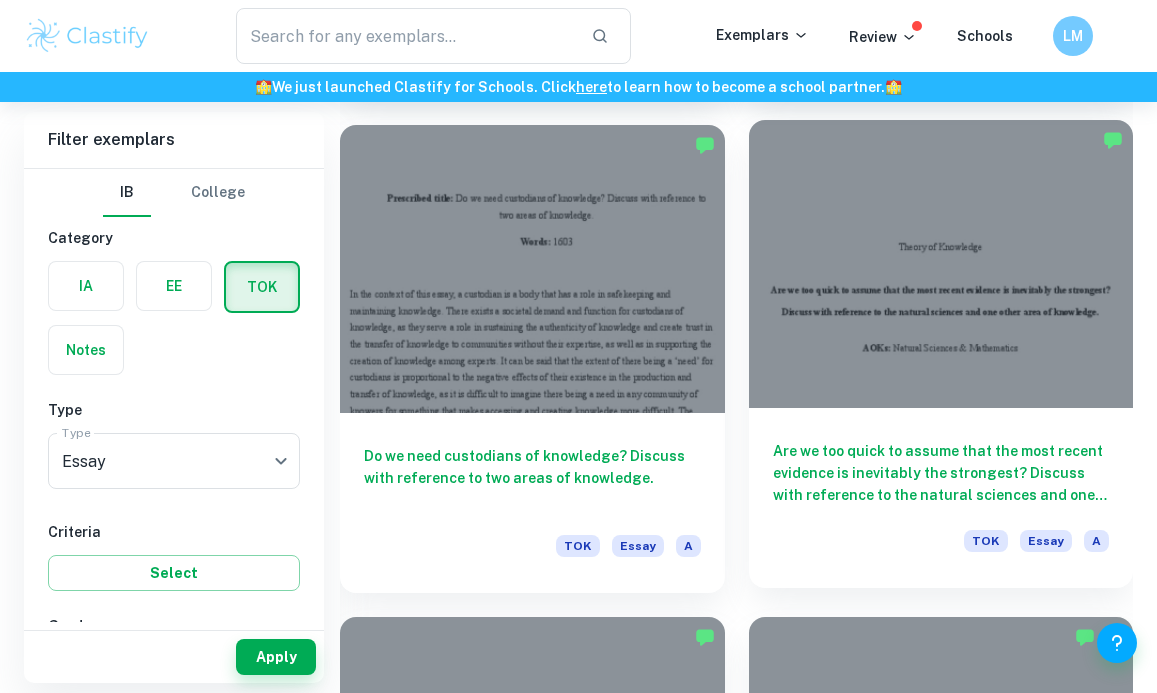 click on "Are we too quick to assume that the most recent evidence is inevitably the strongest? Discuss with reference to the natural sciences and one other area of knowledge." at bounding box center (941, 473) 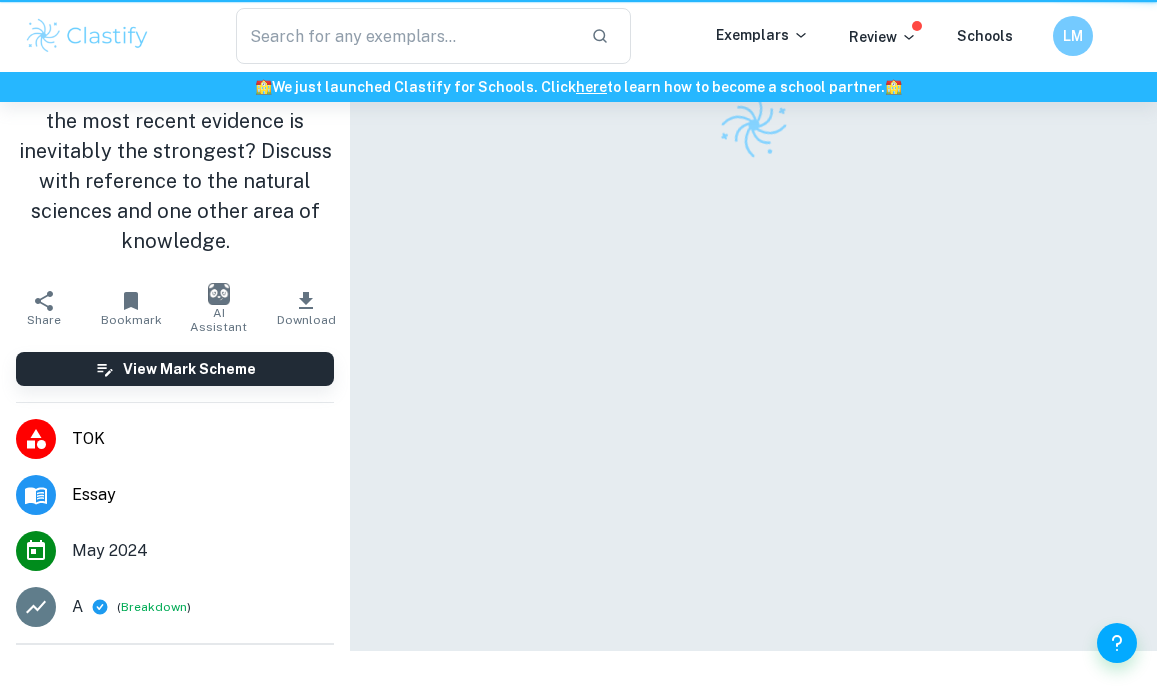 scroll, scrollTop: 0, scrollLeft: 0, axis: both 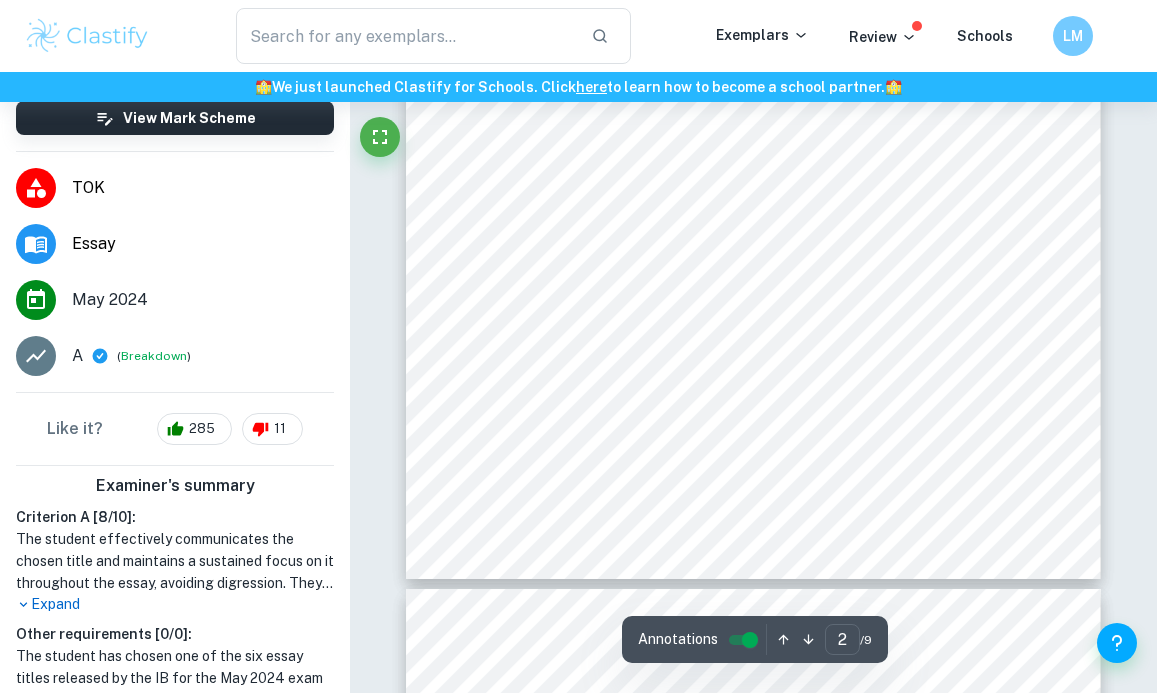 type on "3" 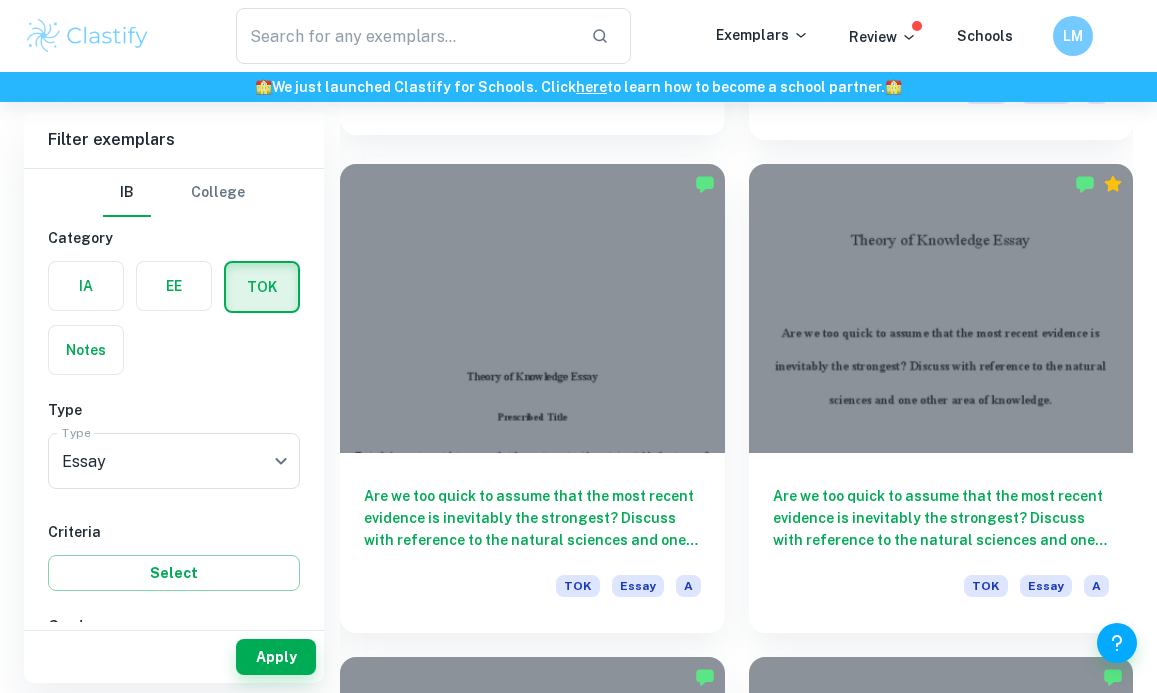 scroll, scrollTop: 3469, scrollLeft: 0, axis: vertical 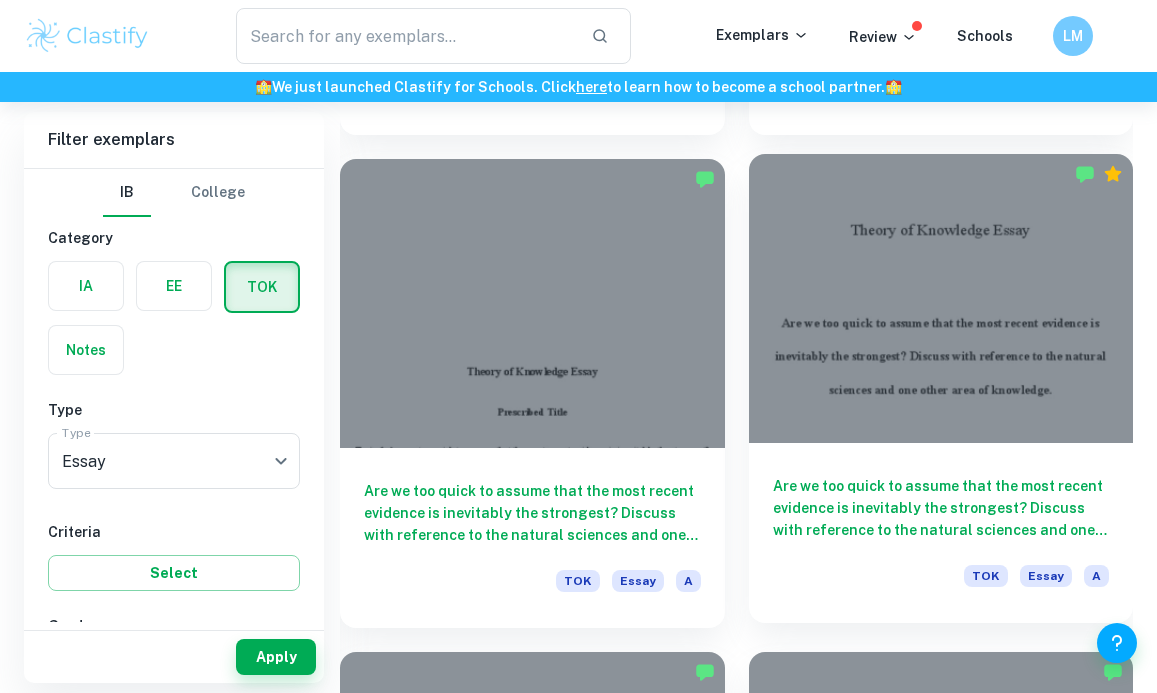 click on "Are we too quick to assume that the most recent evidence is inevitably the strongest? Discuss with reference to the natural sciences and one other area of knowledge." at bounding box center (941, 508) 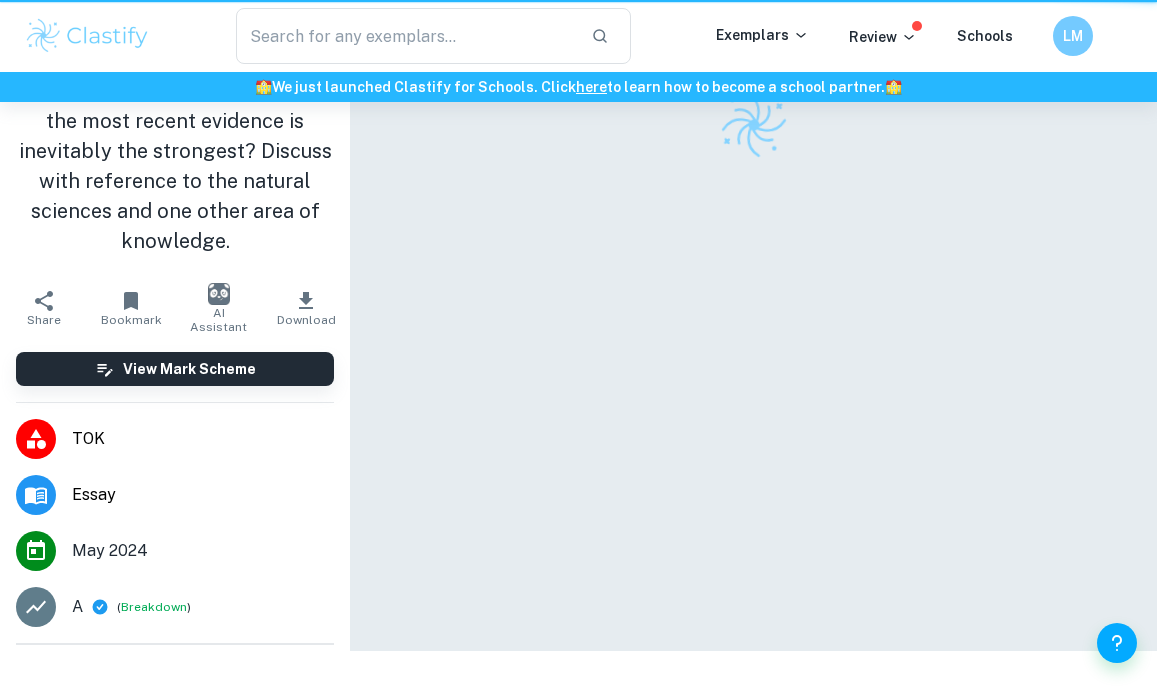 scroll, scrollTop: 0, scrollLeft: 0, axis: both 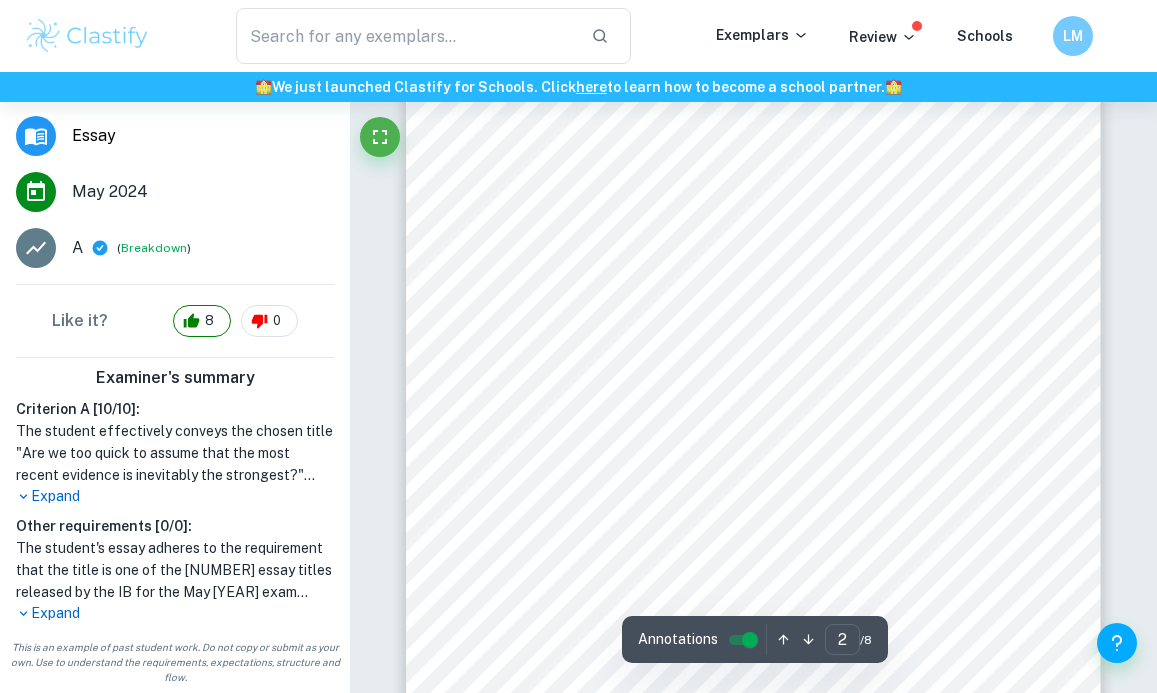 type on "1" 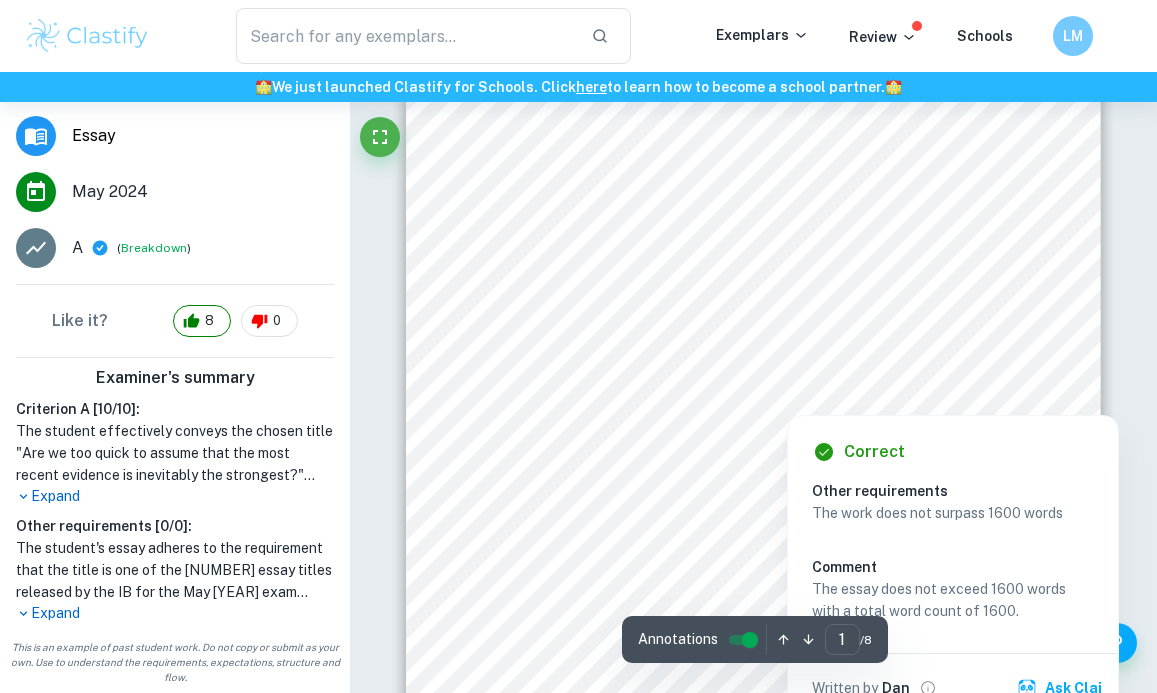 scroll, scrollTop: 0, scrollLeft: 0, axis: both 